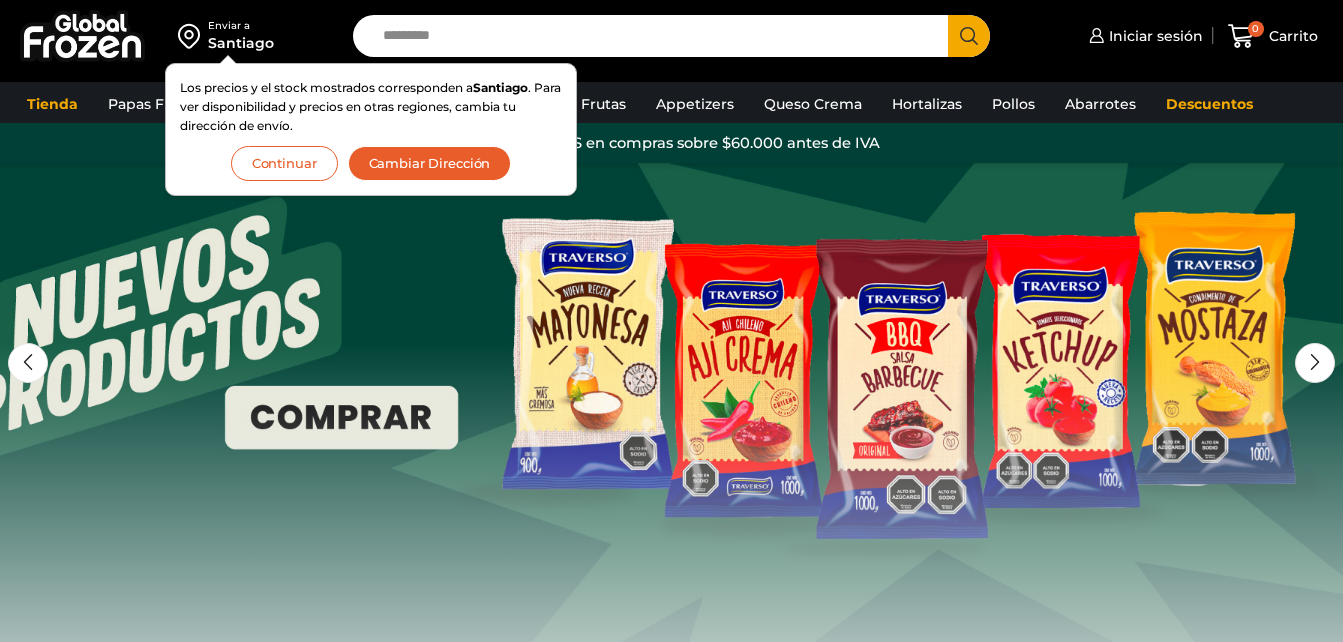 scroll, scrollTop: 0, scrollLeft: 0, axis: both 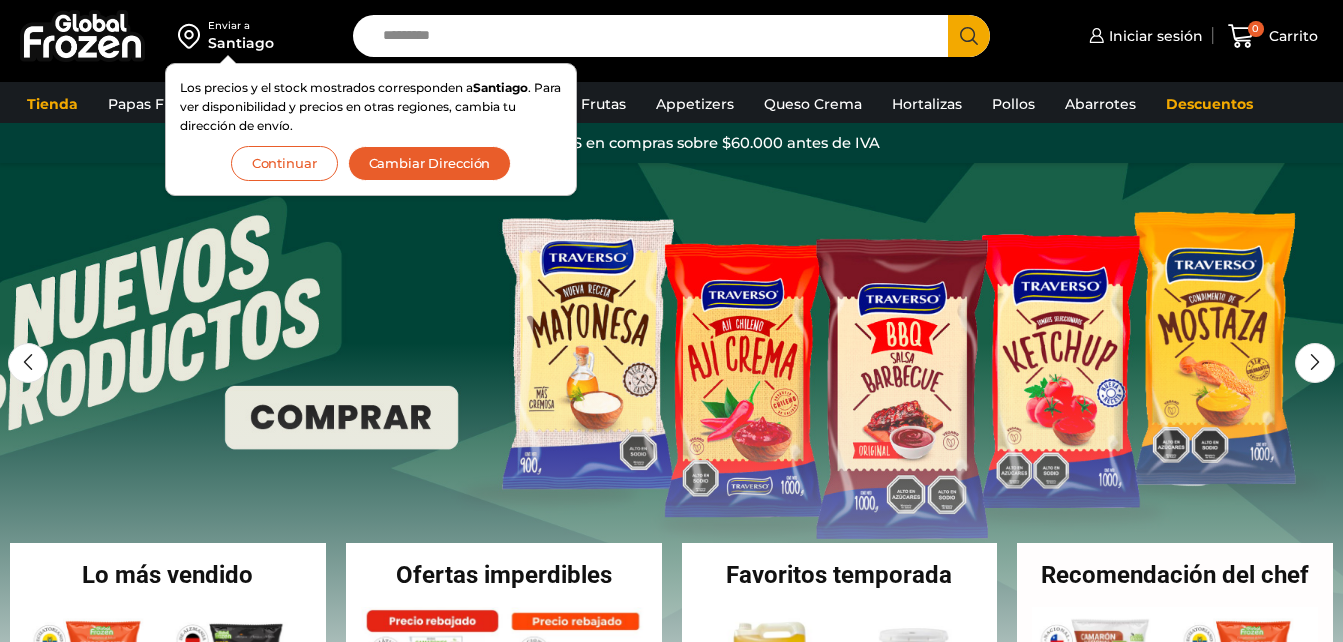 click on "Search input" at bounding box center (655, 36) 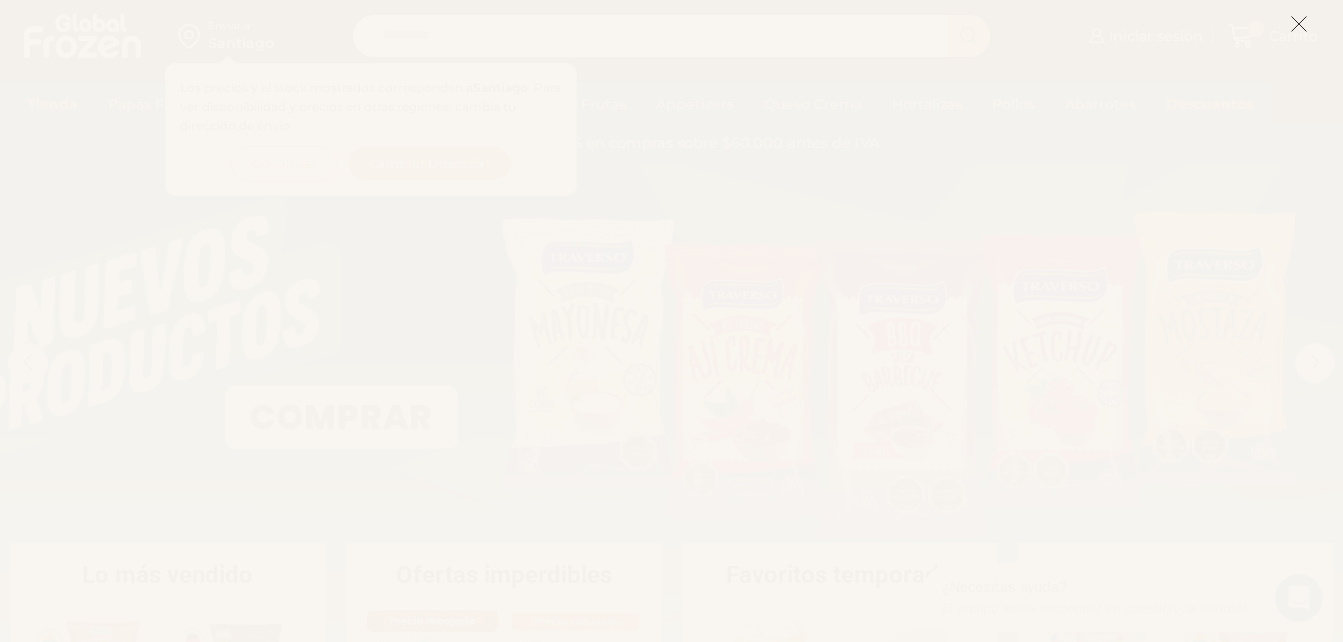 scroll, scrollTop: 0, scrollLeft: 0, axis: both 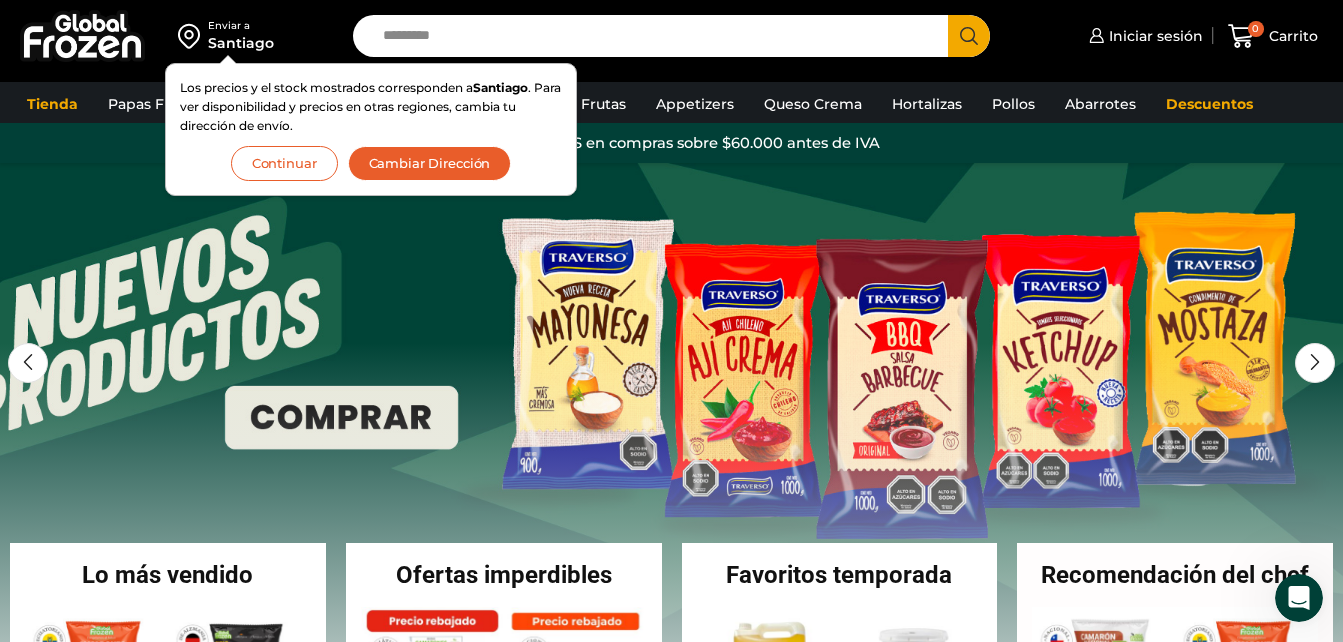 click on "Santiago" at bounding box center [241, 43] 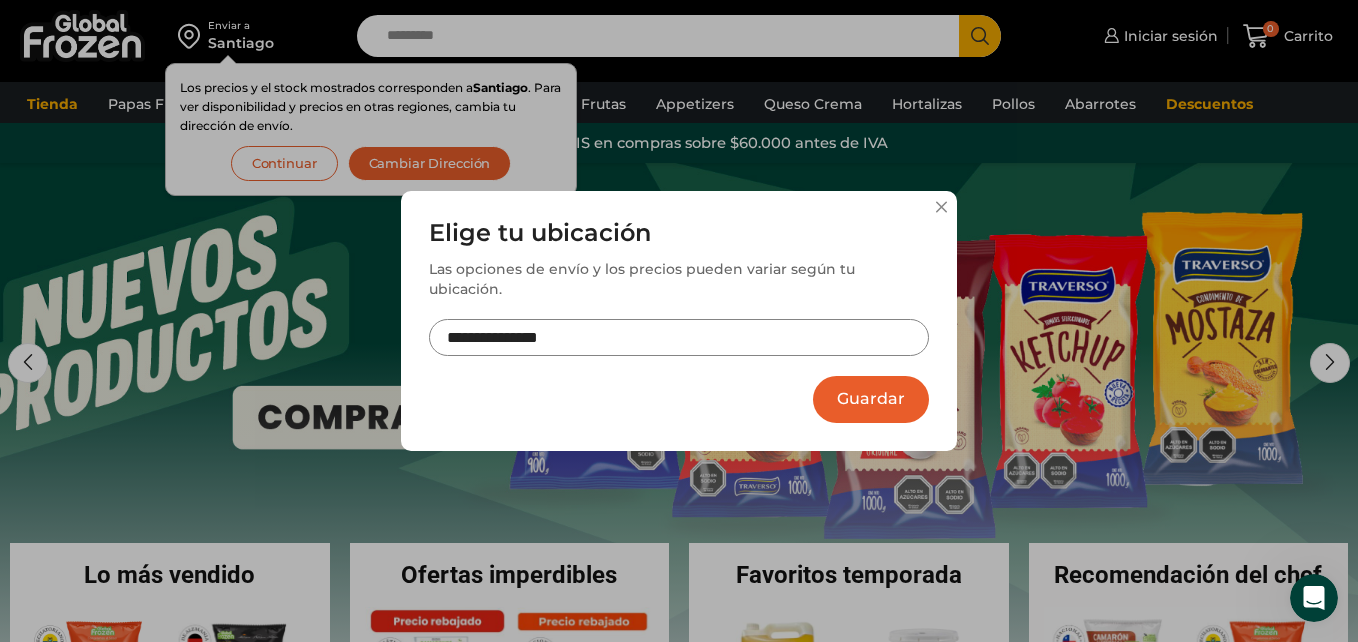 click on "**********" at bounding box center (679, 321) 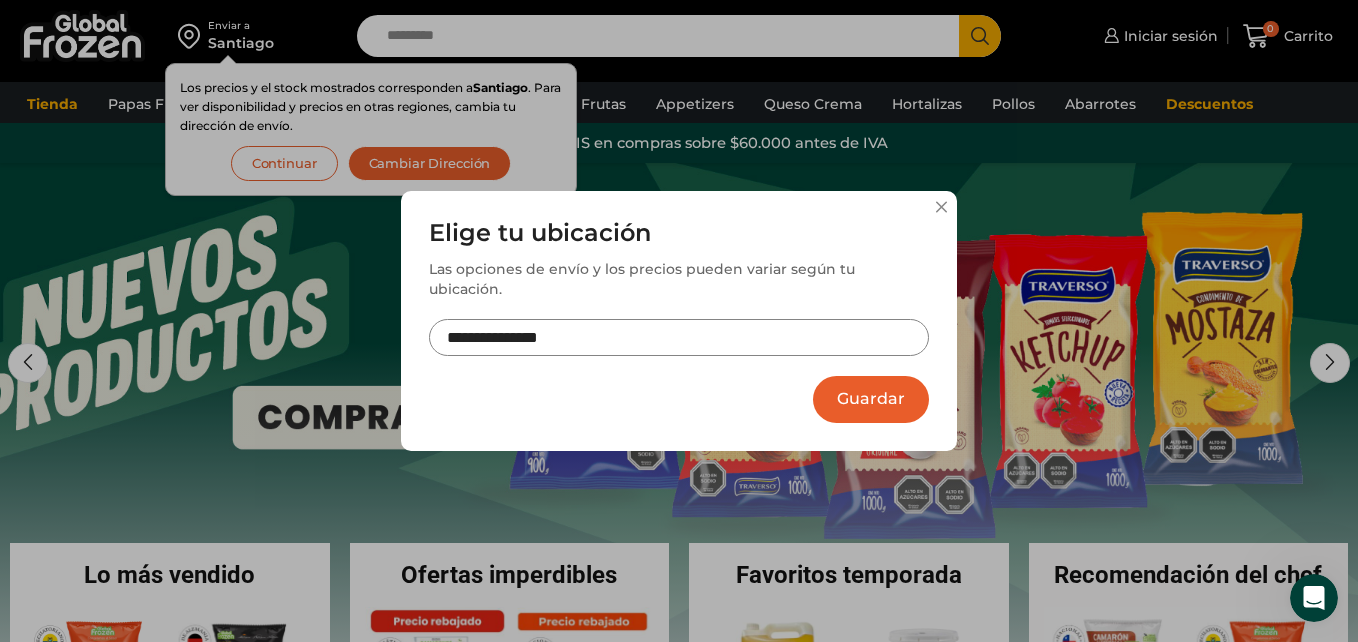 click at bounding box center [941, 207] 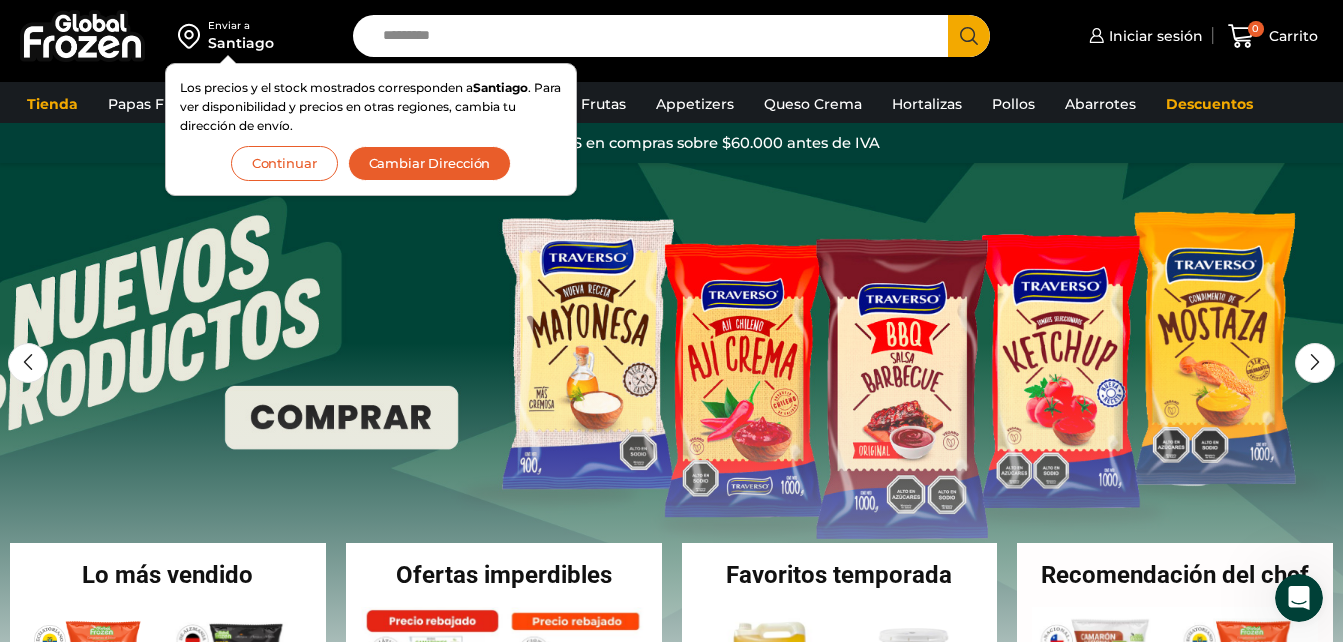 click on "Search input" at bounding box center (655, 36) 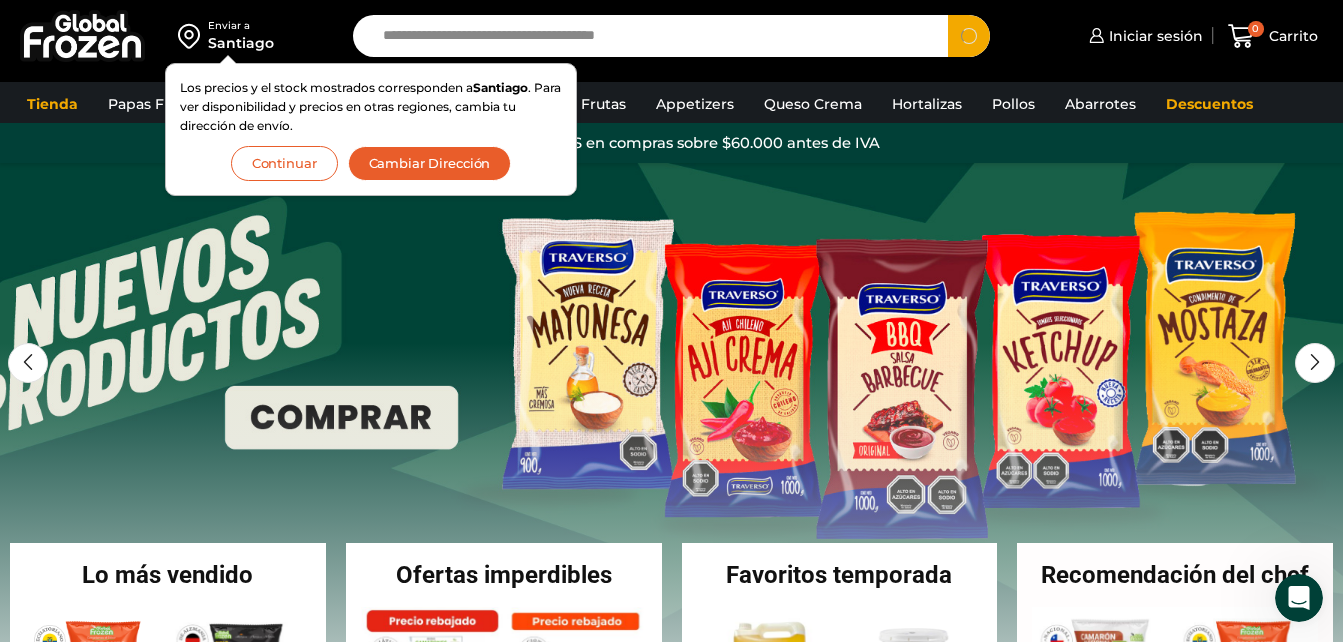 type on "**********" 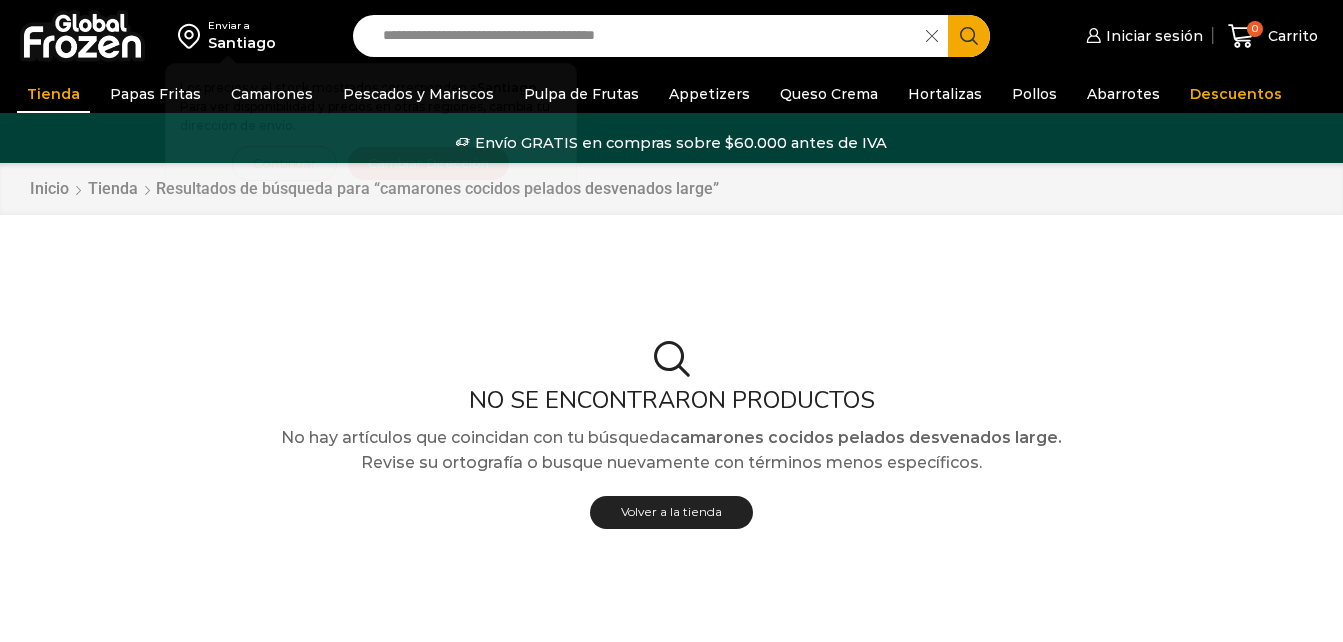 scroll, scrollTop: 0, scrollLeft: 0, axis: both 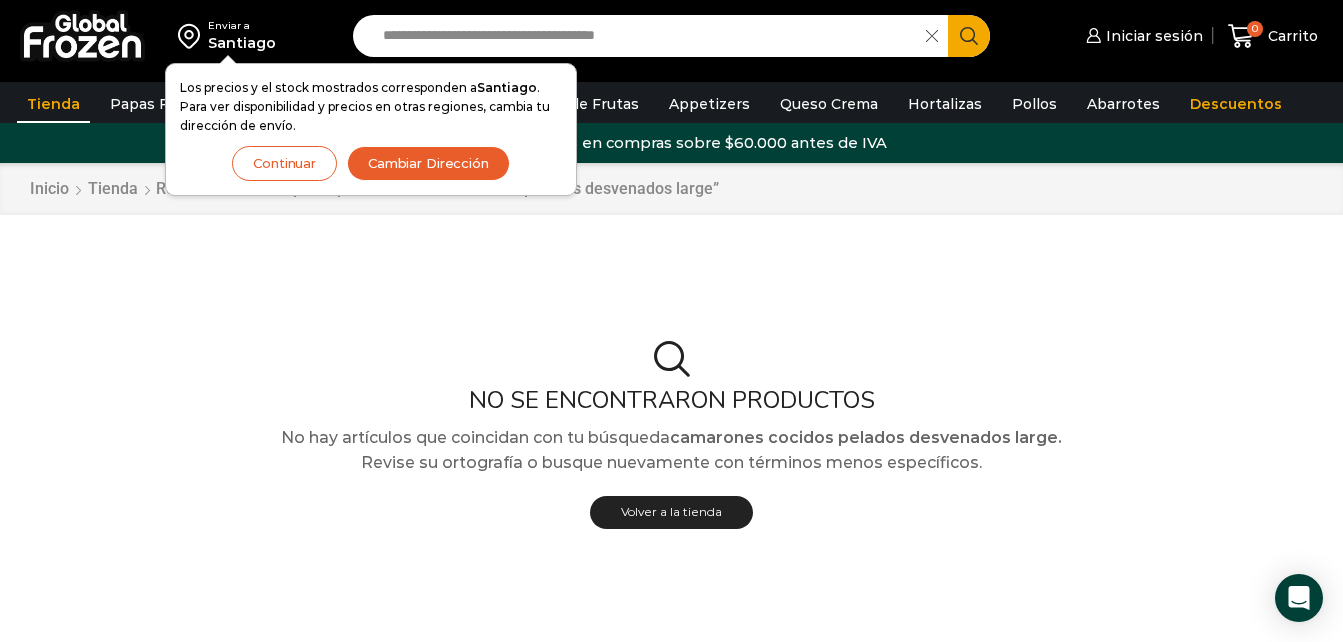 click on "Continuar" at bounding box center [284, 163] 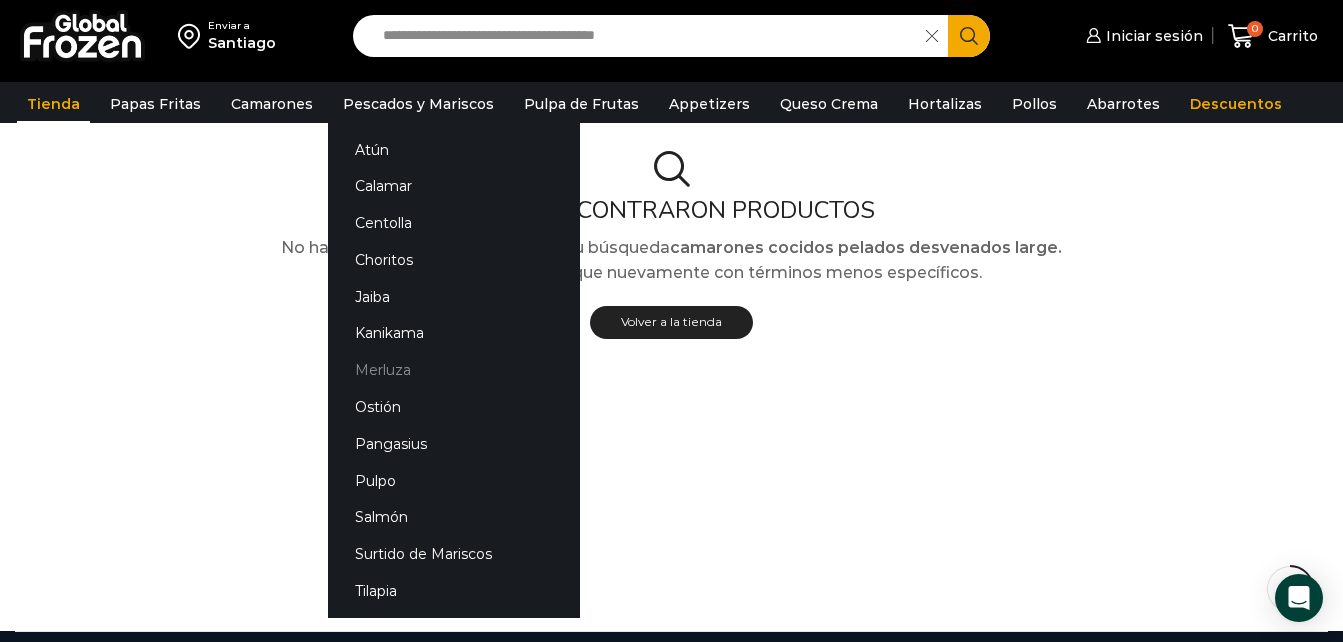 scroll, scrollTop: 0, scrollLeft: 0, axis: both 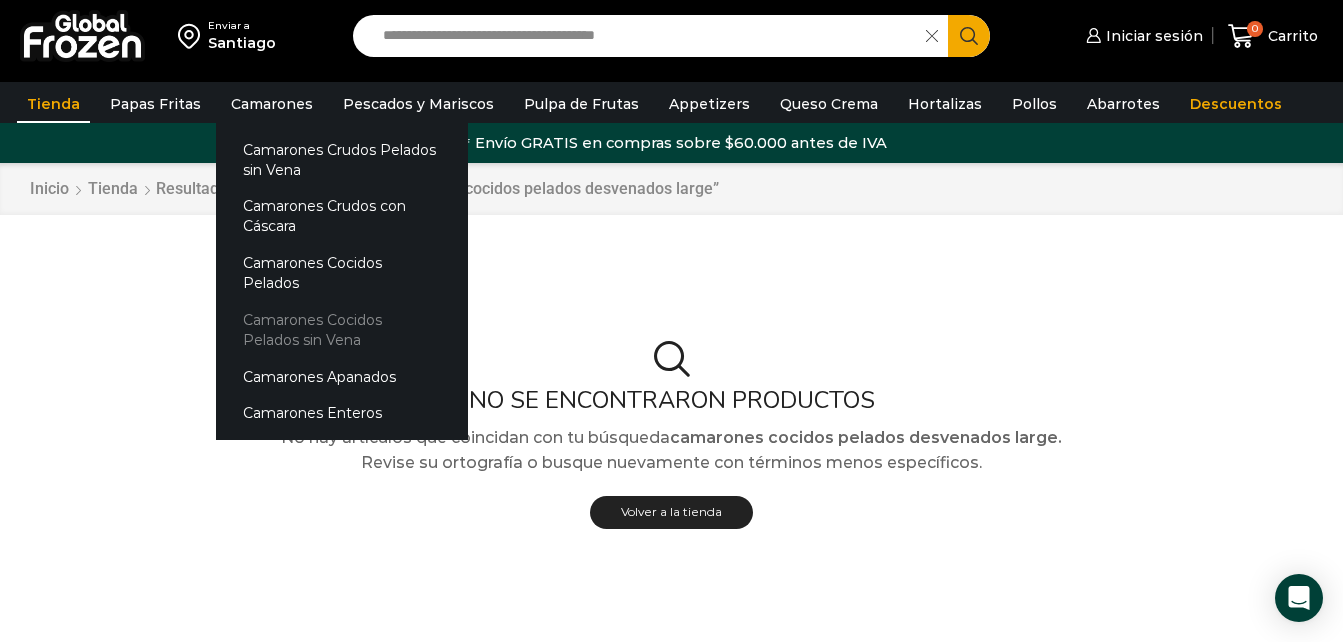 click on "Camarones Cocidos Pelados sin Vena" at bounding box center [342, 329] 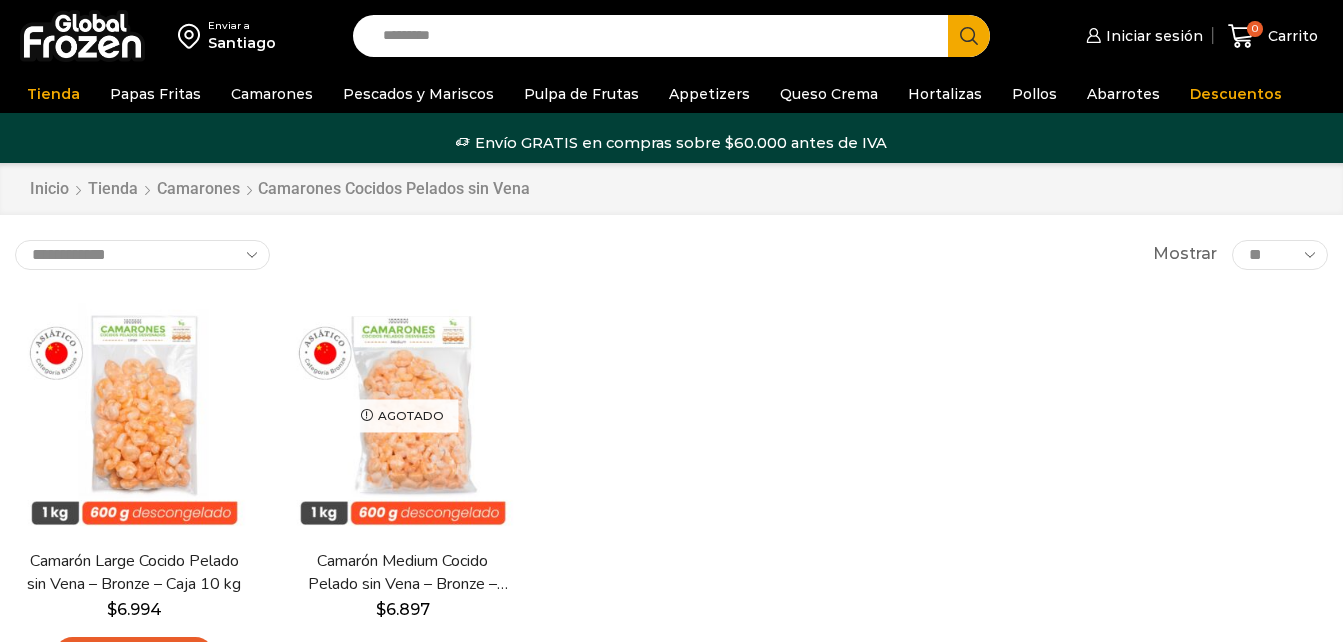 scroll, scrollTop: 0, scrollLeft: 0, axis: both 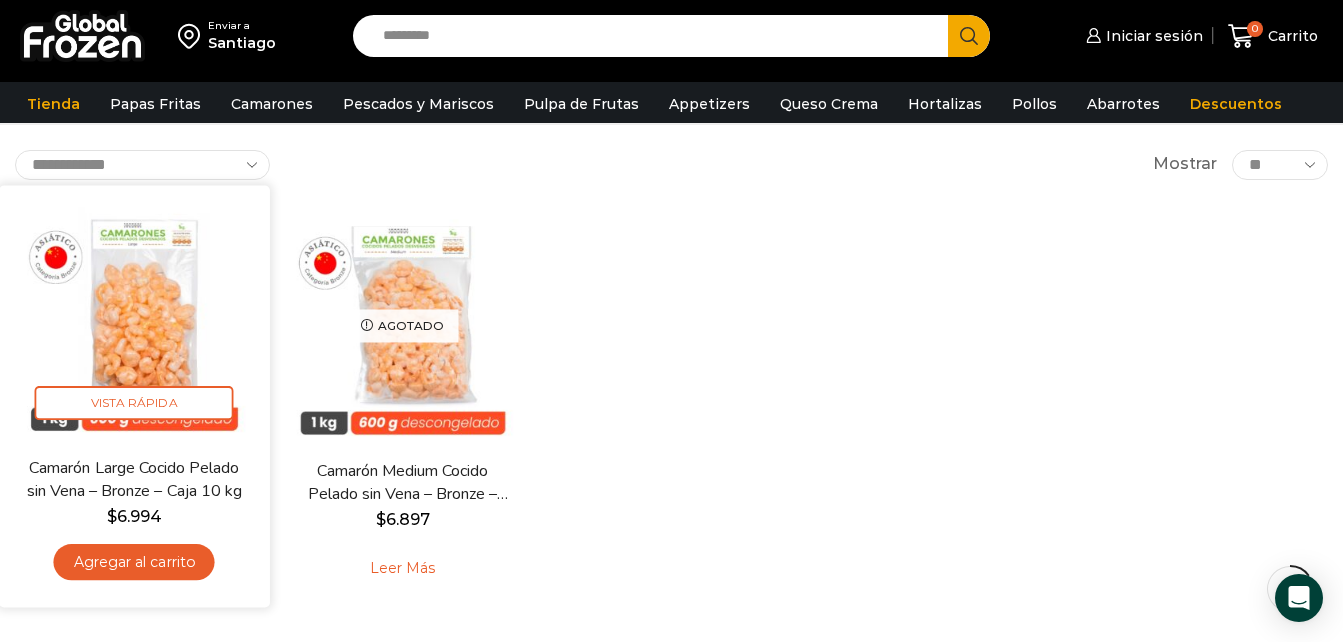 click on "Camarón Large Cocido Pelado sin Vena – Bronze – Caja 10 kg" at bounding box center (134, 479) 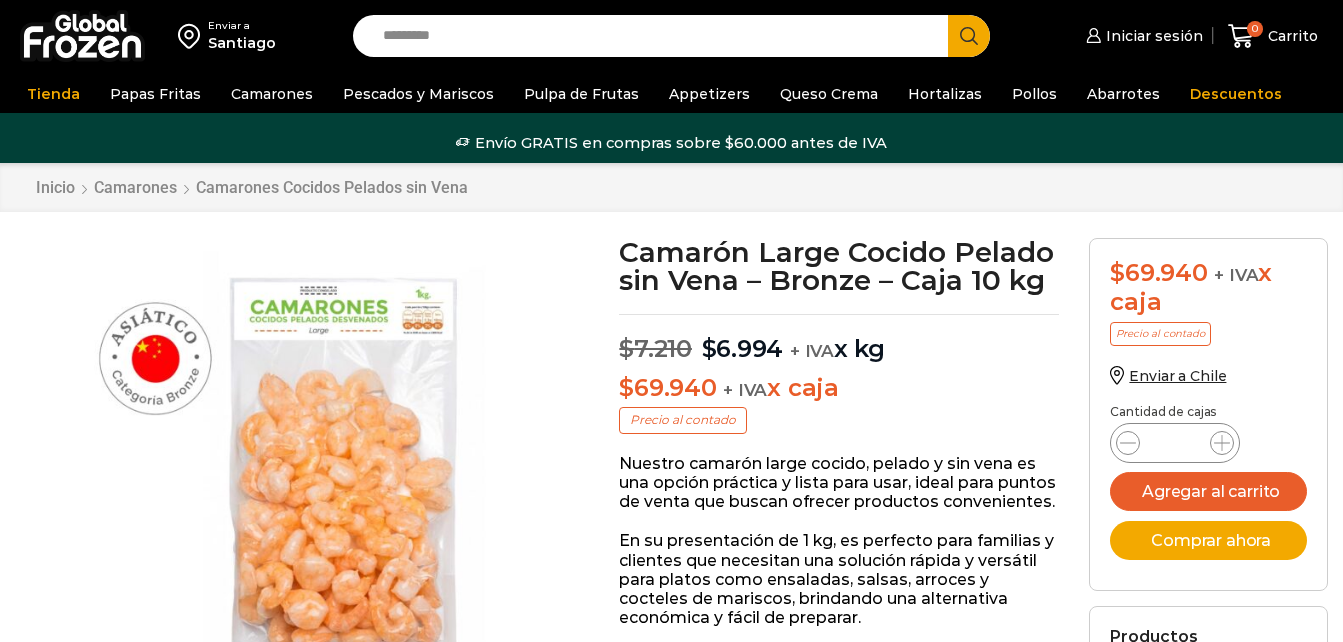 scroll, scrollTop: 0, scrollLeft: 0, axis: both 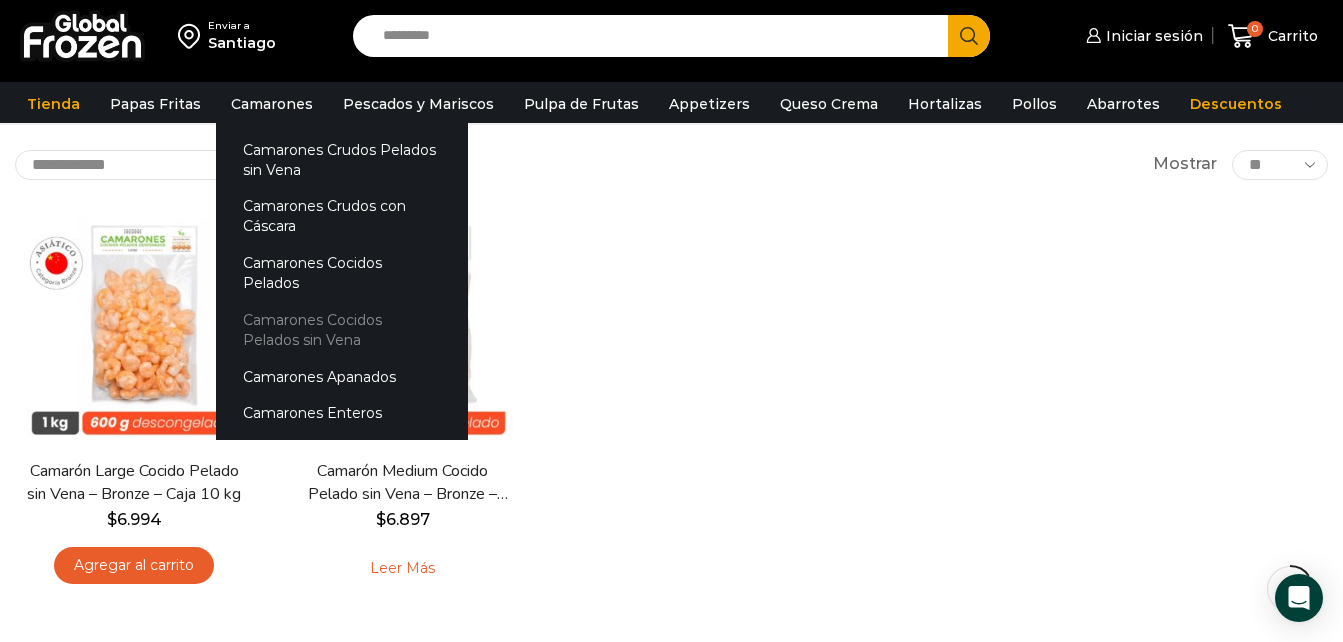 click on "Camarones Cocidos Pelados sin Vena" at bounding box center [342, 329] 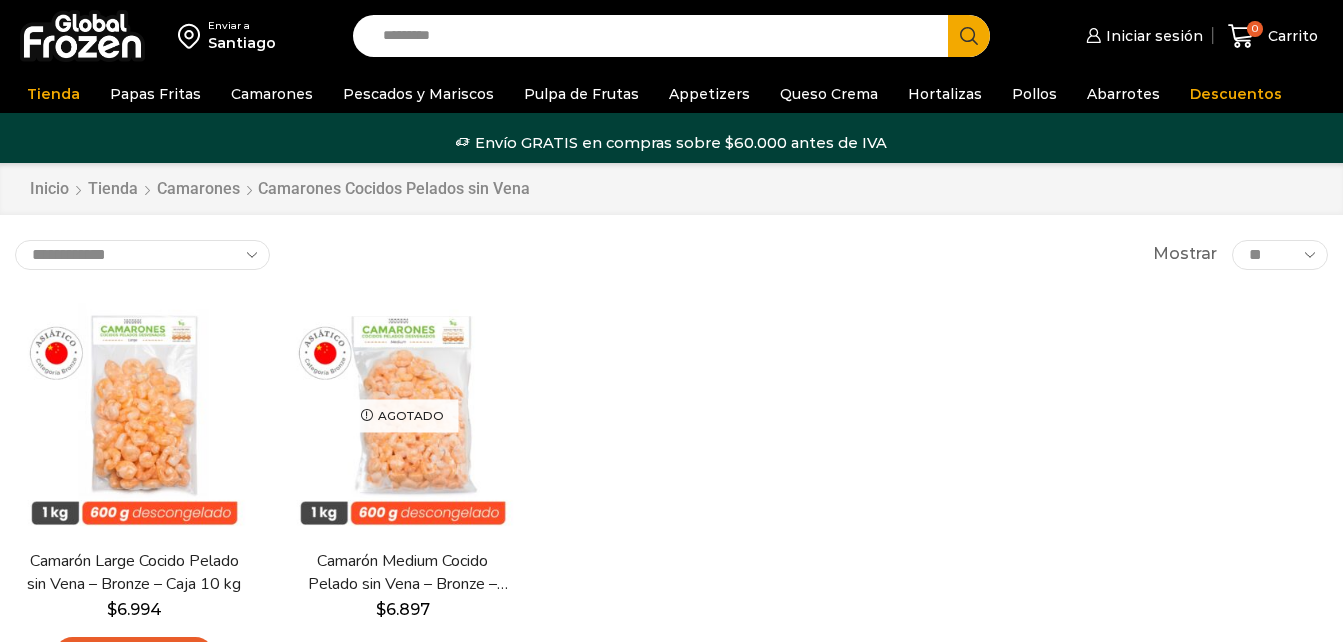 scroll, scrollTop: 0, scrollLeft: 0, axis: both 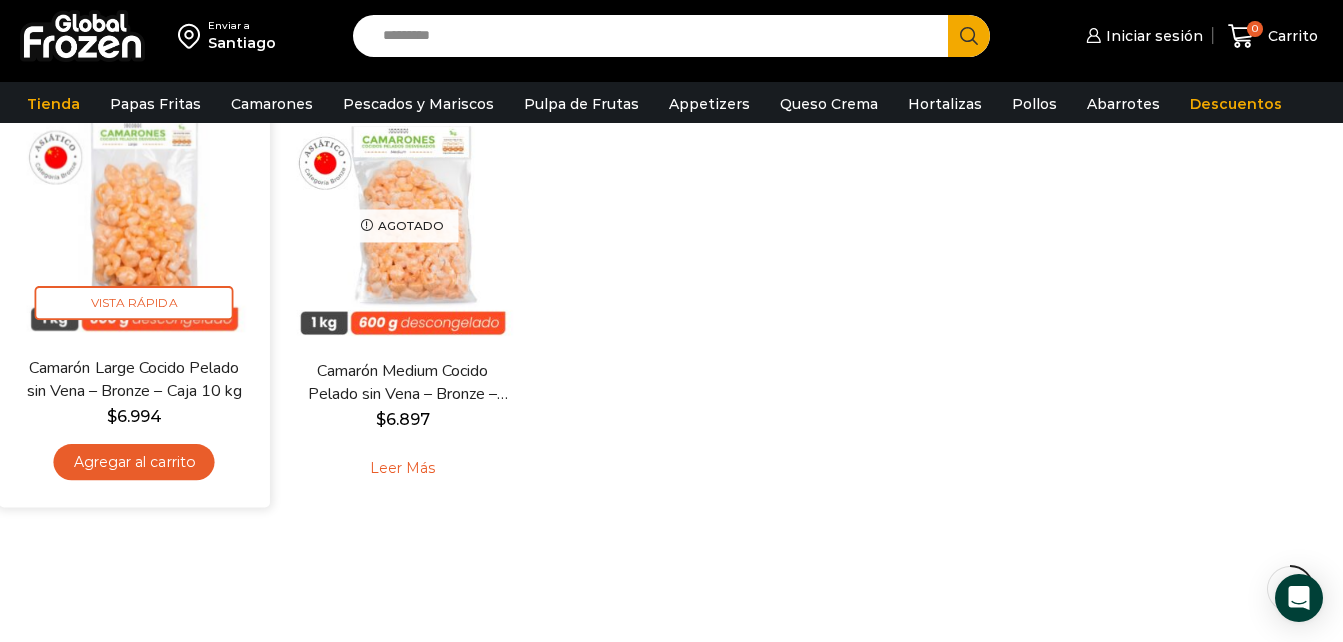 click on "Agregar al carrito" at bounding box center (134, 461) 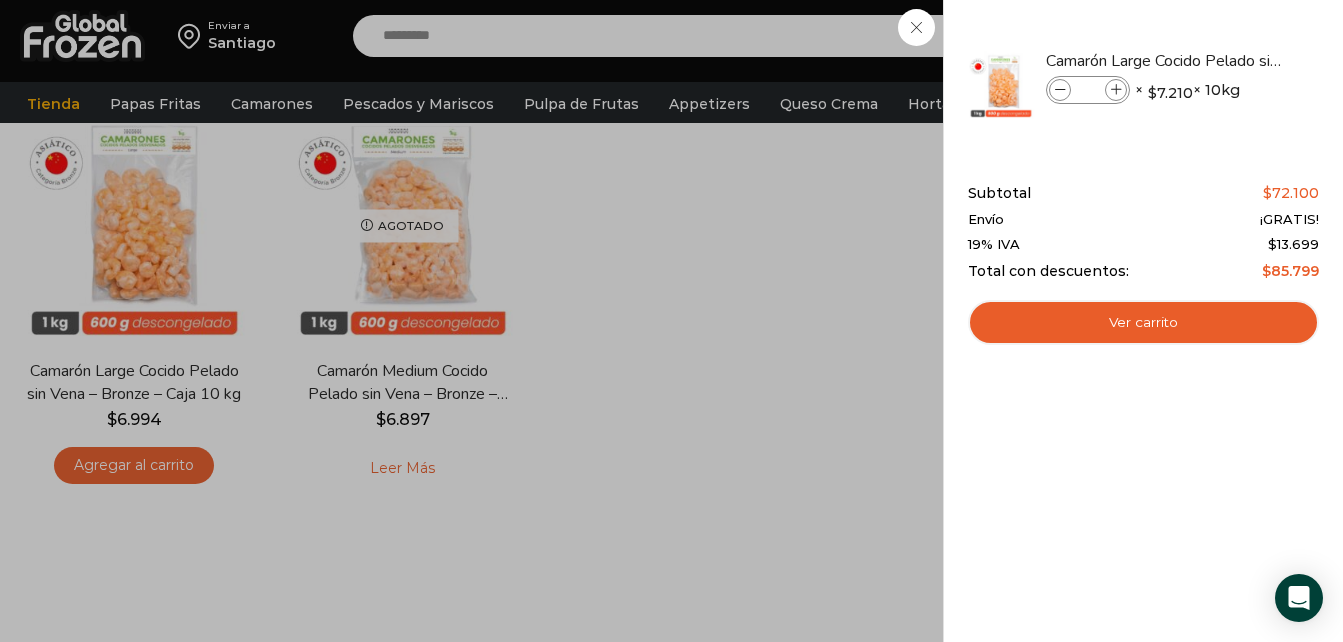 click on "1
Carrito
1
1
Shopping Cart
*" at bounding box center [1273, 36] 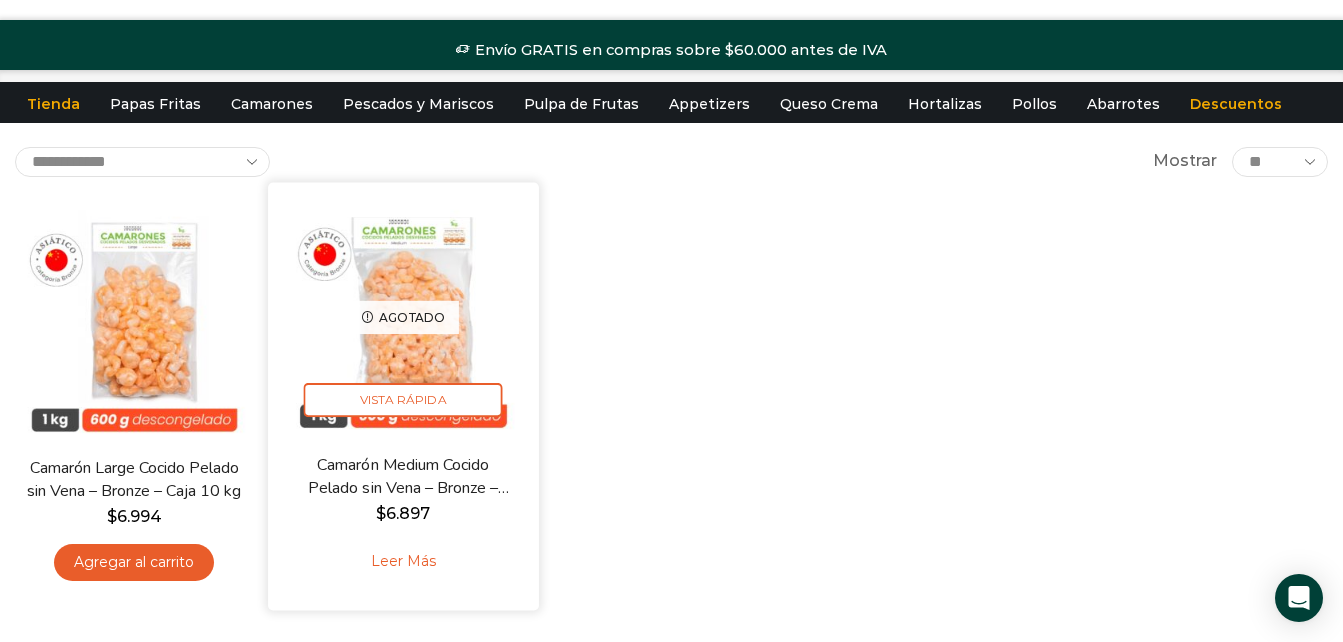 scroll, scrollTop: 0, scrollLeft: 0, axis: both 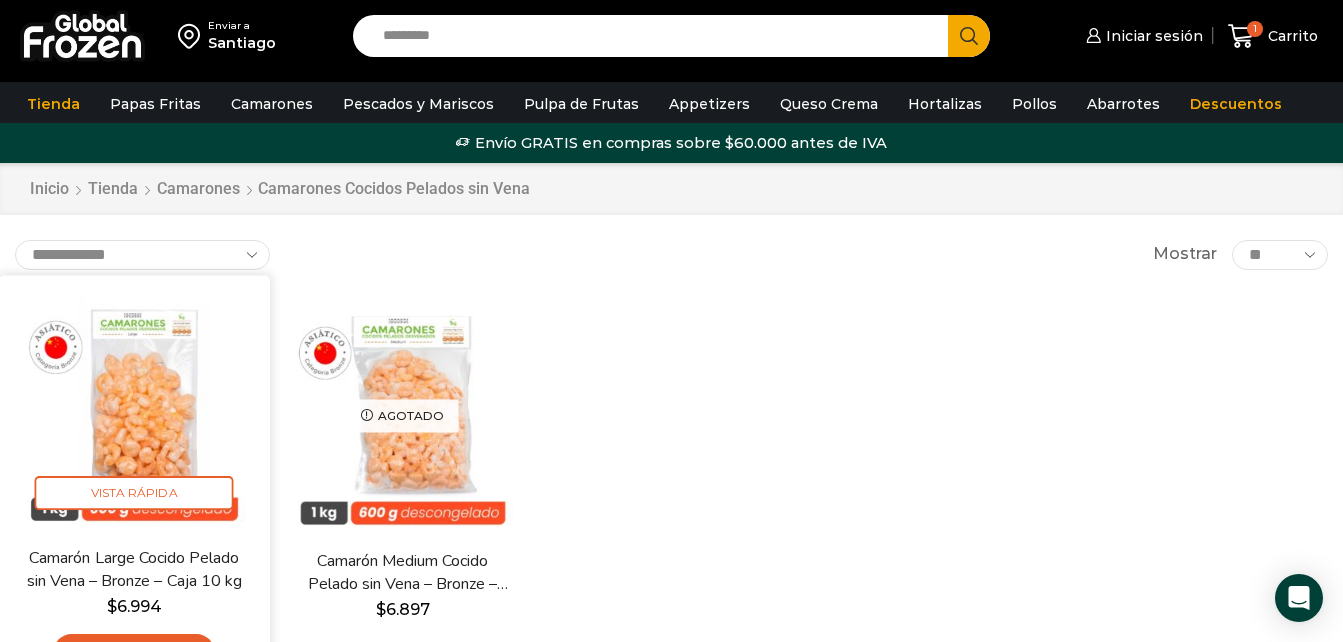 click at bounding box center [134, 410] 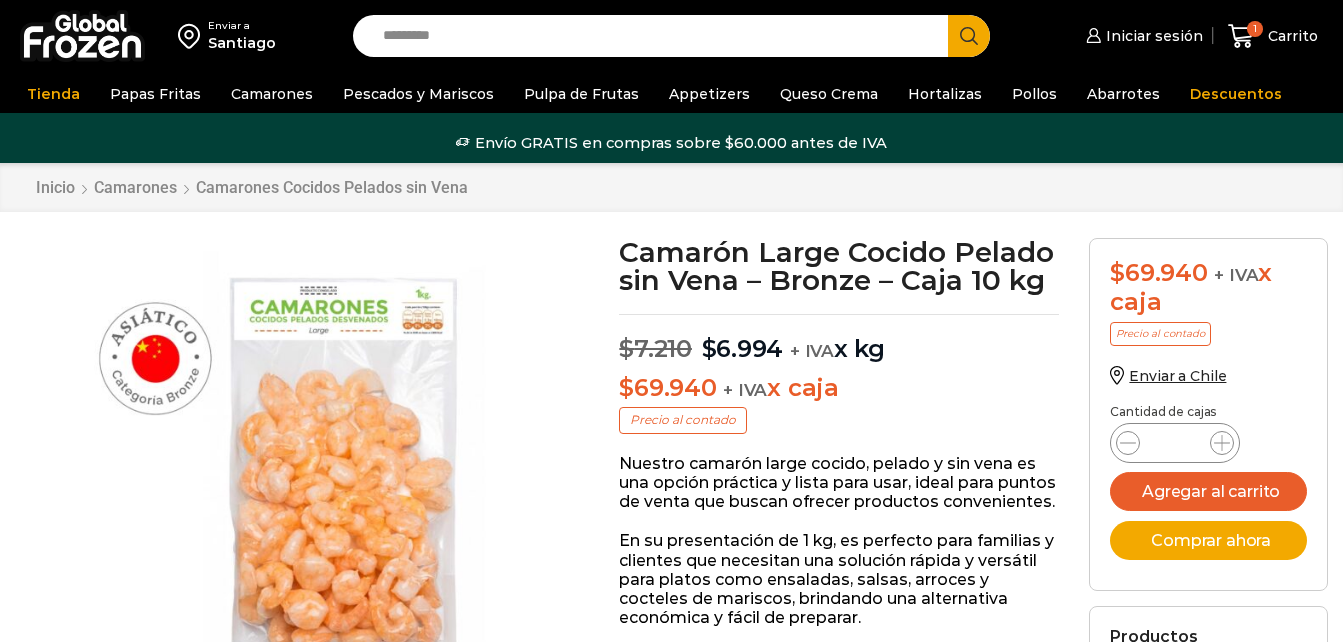 scroll, scrollTop: 0, scrollLeft: 0, axis: both 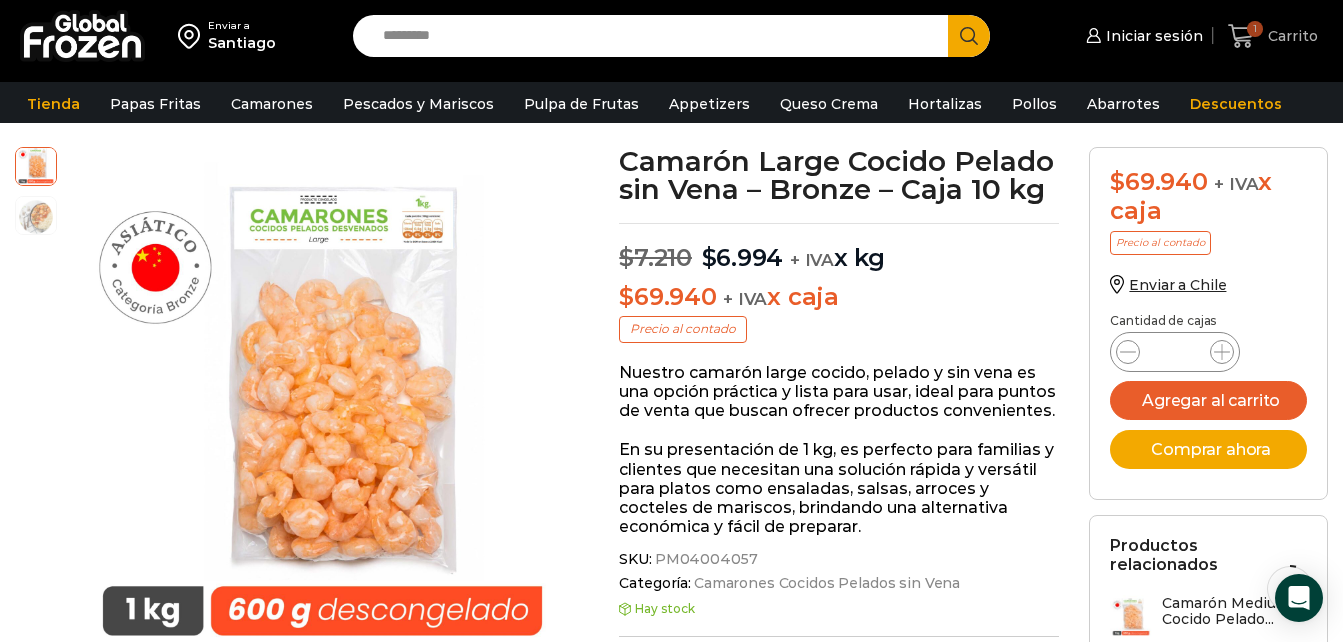 click on "1
Carrito" at bounding box center (1273, 36) 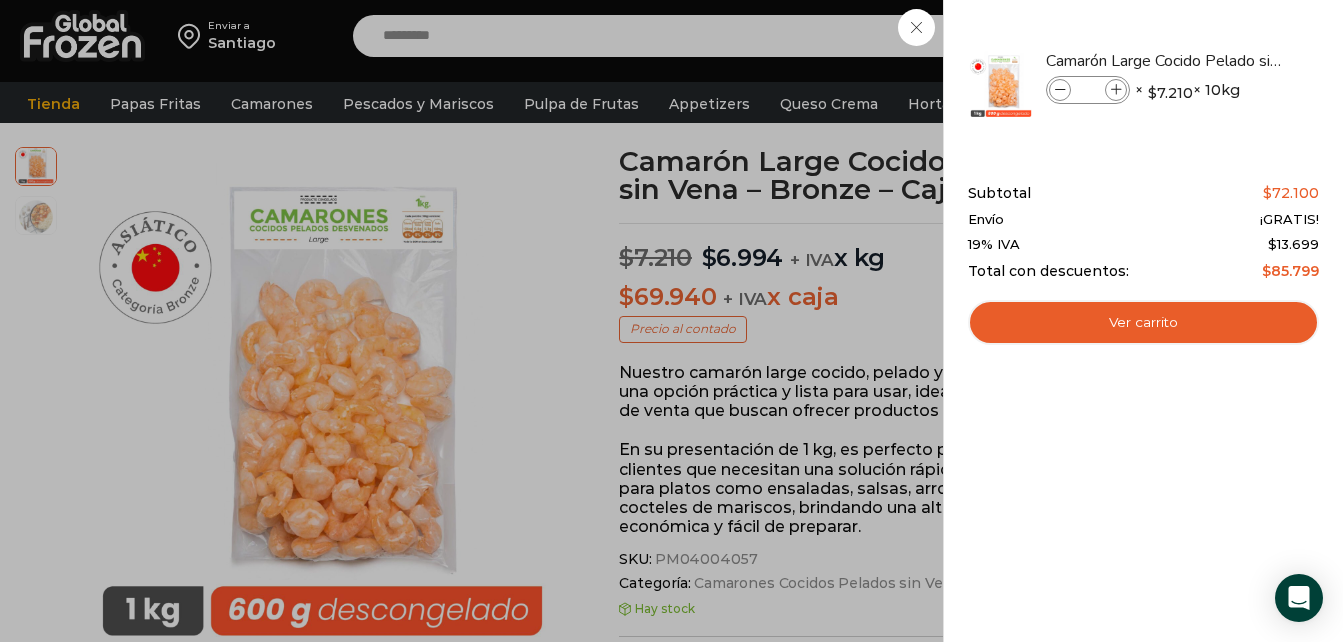 click on "1
Carrito
1
1
Shopping Cart
*
$" at bounding box center (1273, 36) 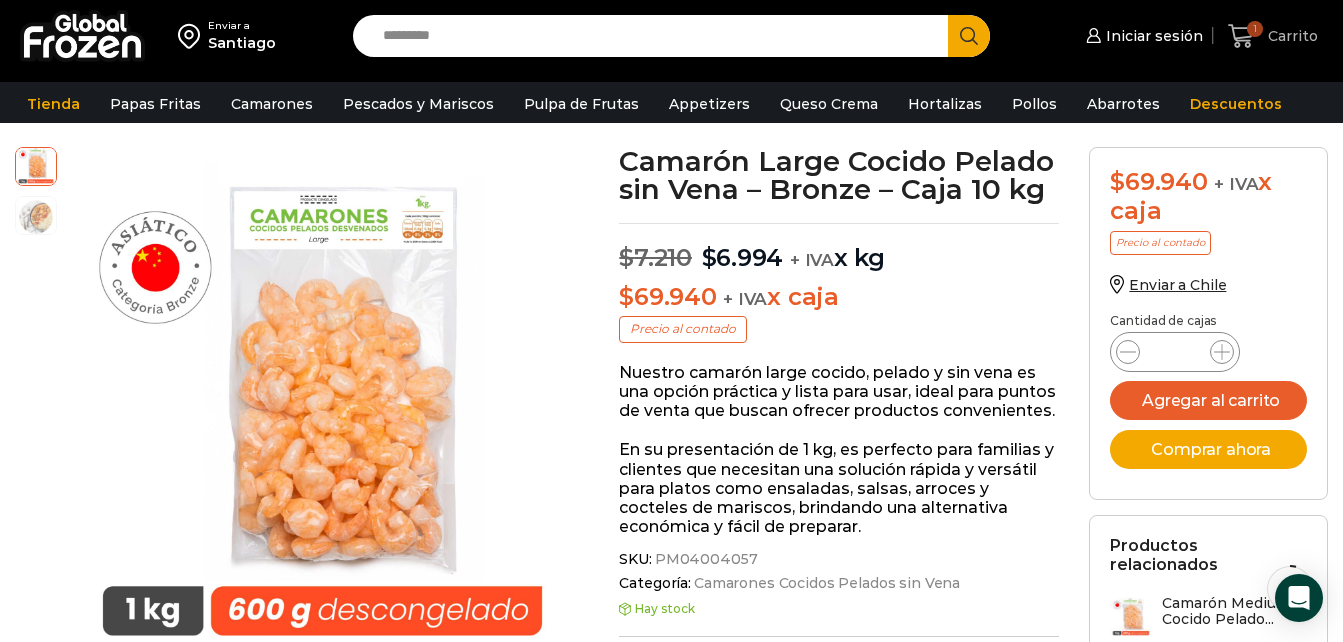 click at bounding box center [1241, 36] 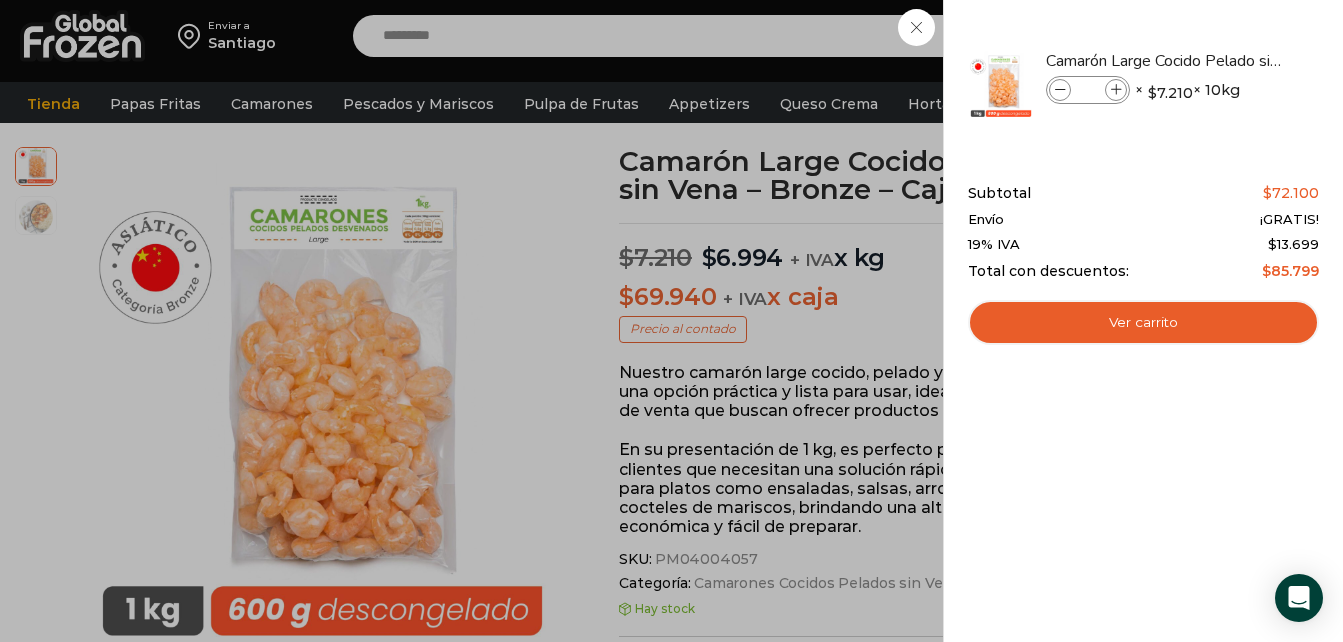 click on "1
Carrito
1
1
Shopping Cart
*
$" at bounding box center [1273, 36] 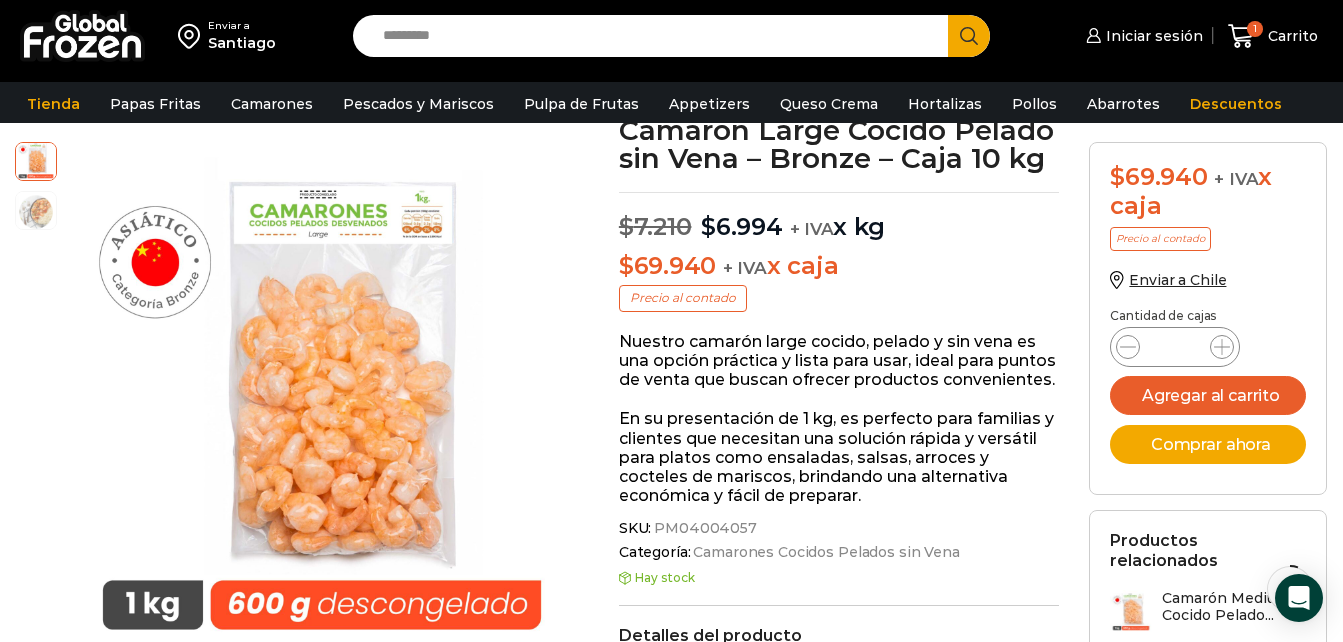 scroll, scrollTop: 0, scrollLeft: 0, axis: both 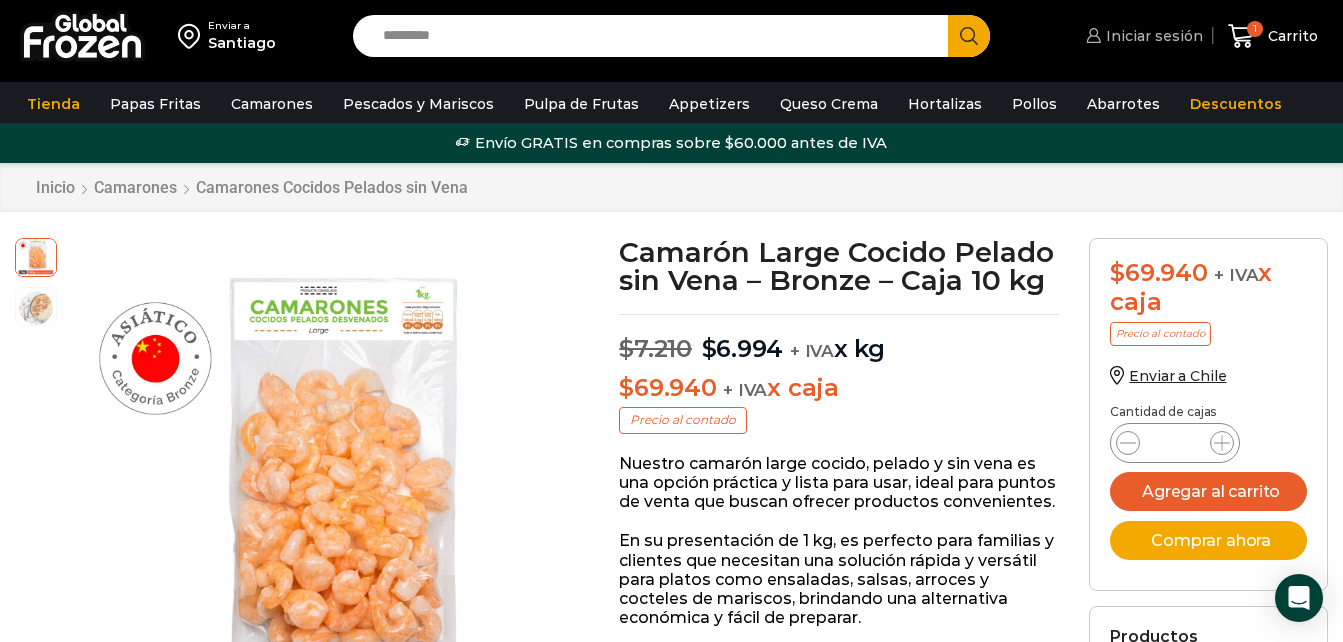 click on "Iniciar sesión" at bounding box center [1152, 36] 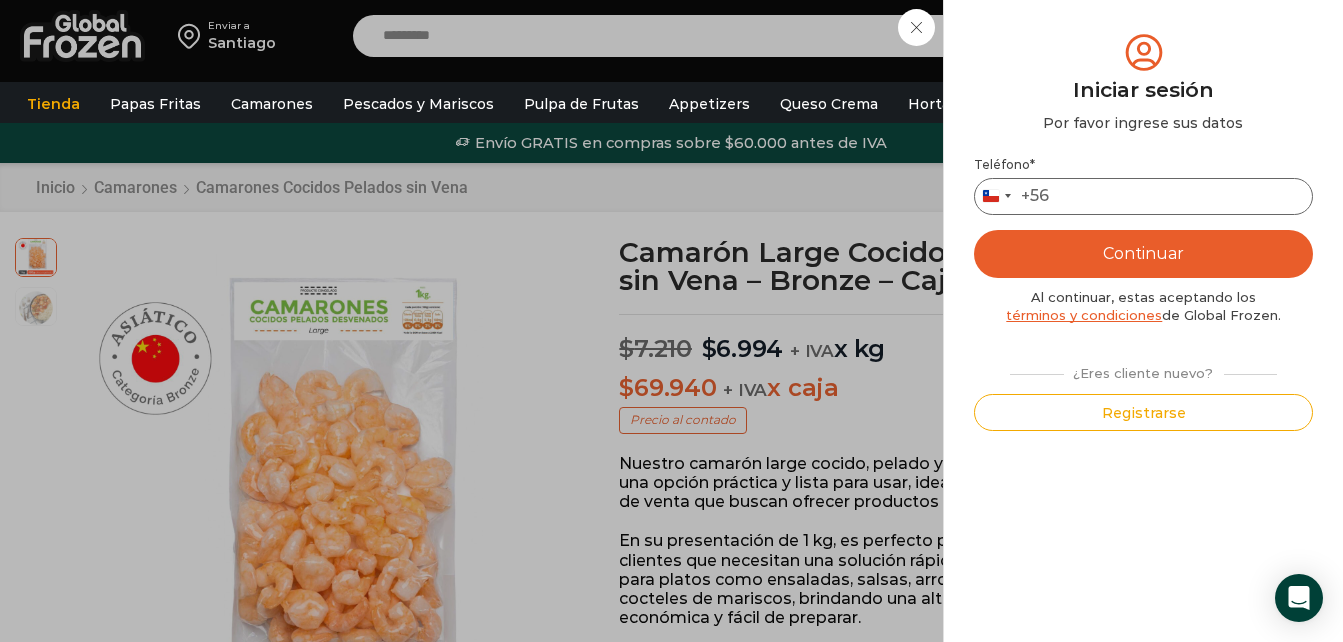 click on "Teléfono
*" at bounding box center [1143, 196] 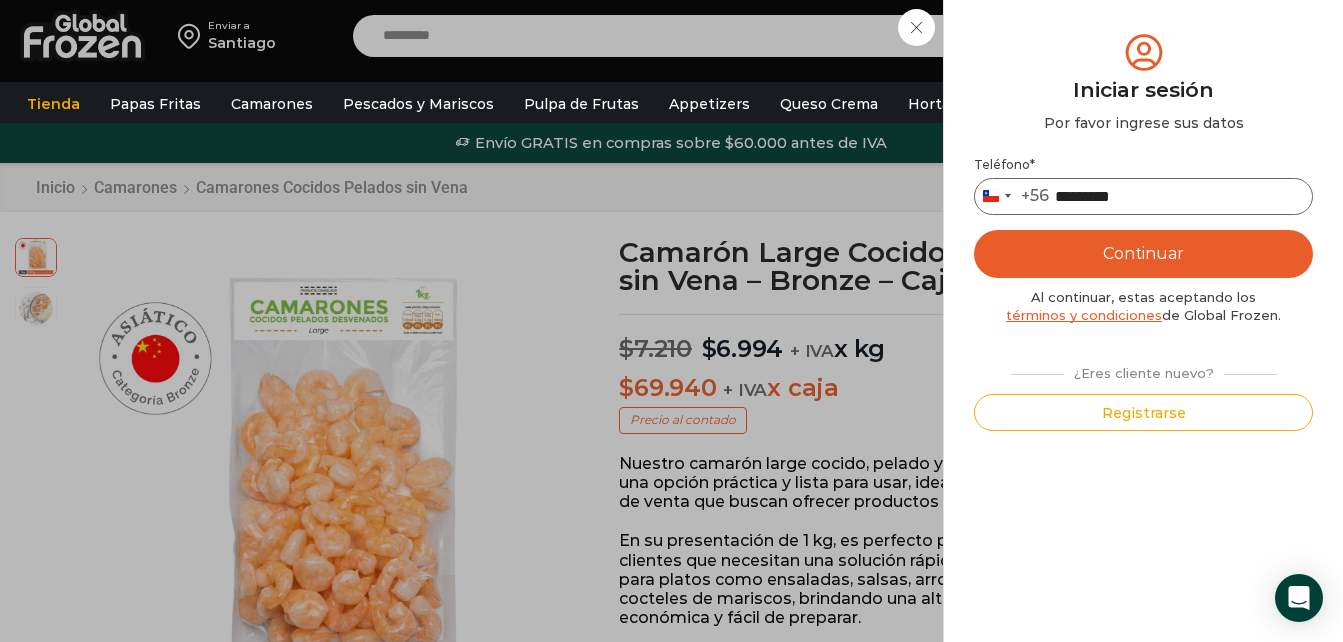 type on "*********" 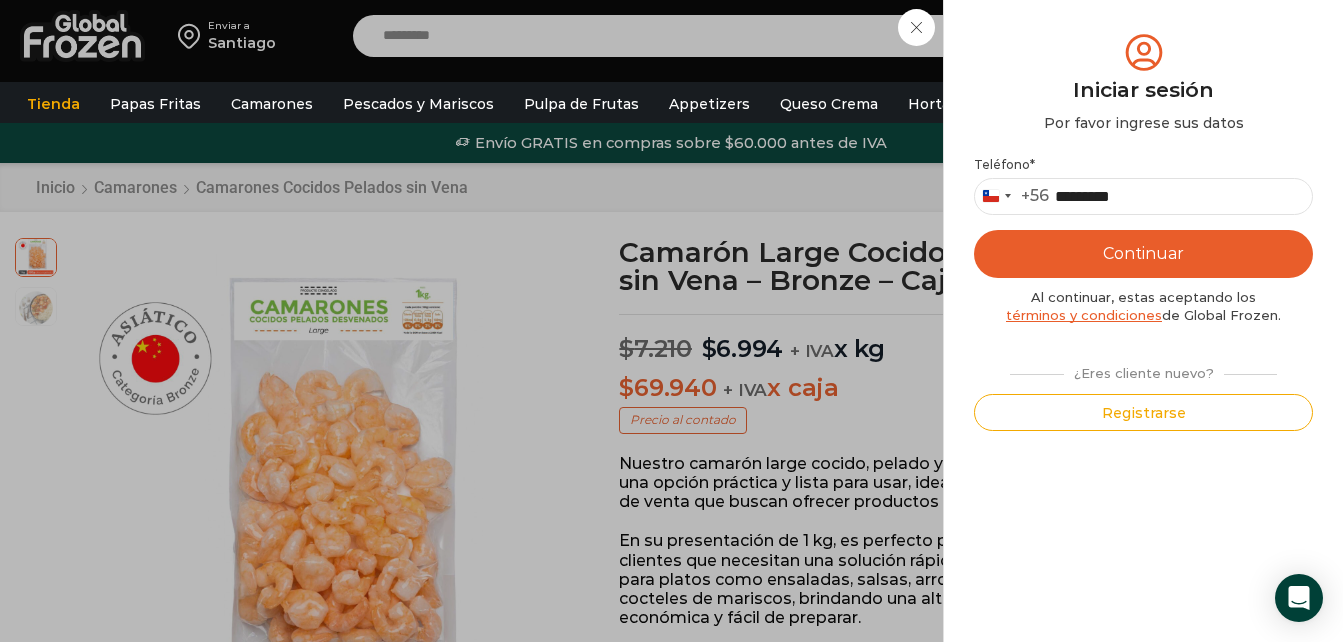 click on "Continuar" at bounding box center (1143, 254) 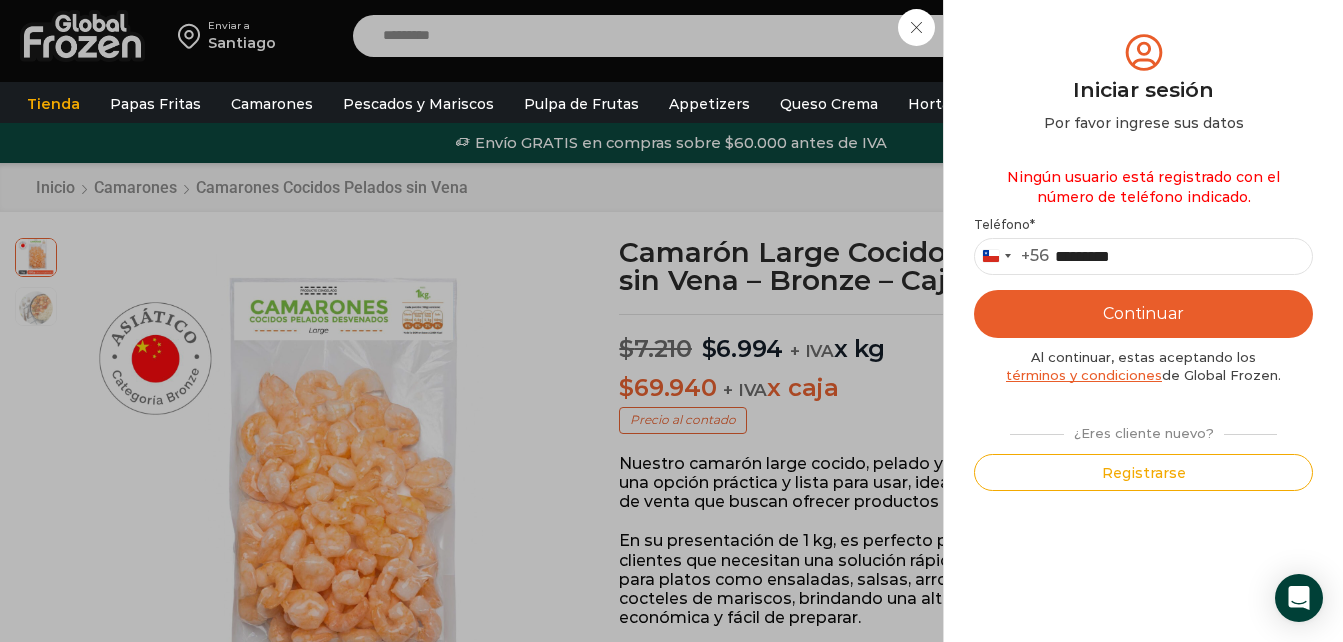 click on "Continuar" at bounding box center (1143, 314) 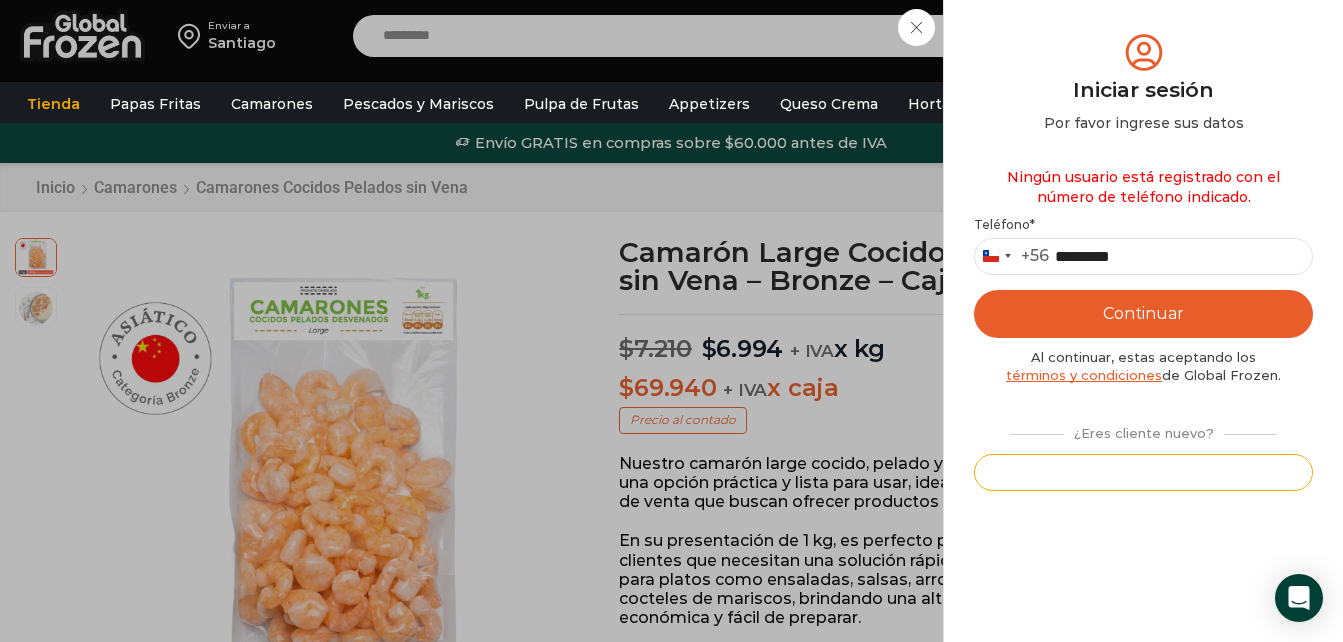 click on "Registrarse" at bounding box center [1143, 472] 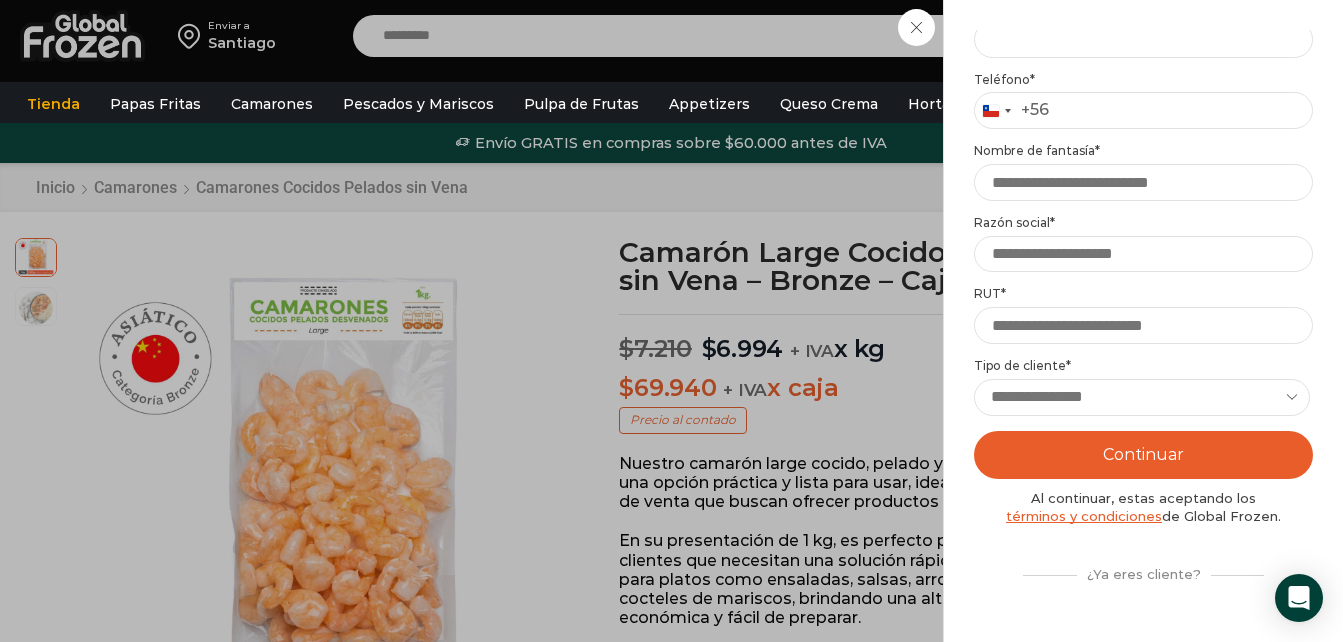 scroll, scrollTop: 0, scrollLeft: 0, axis: both 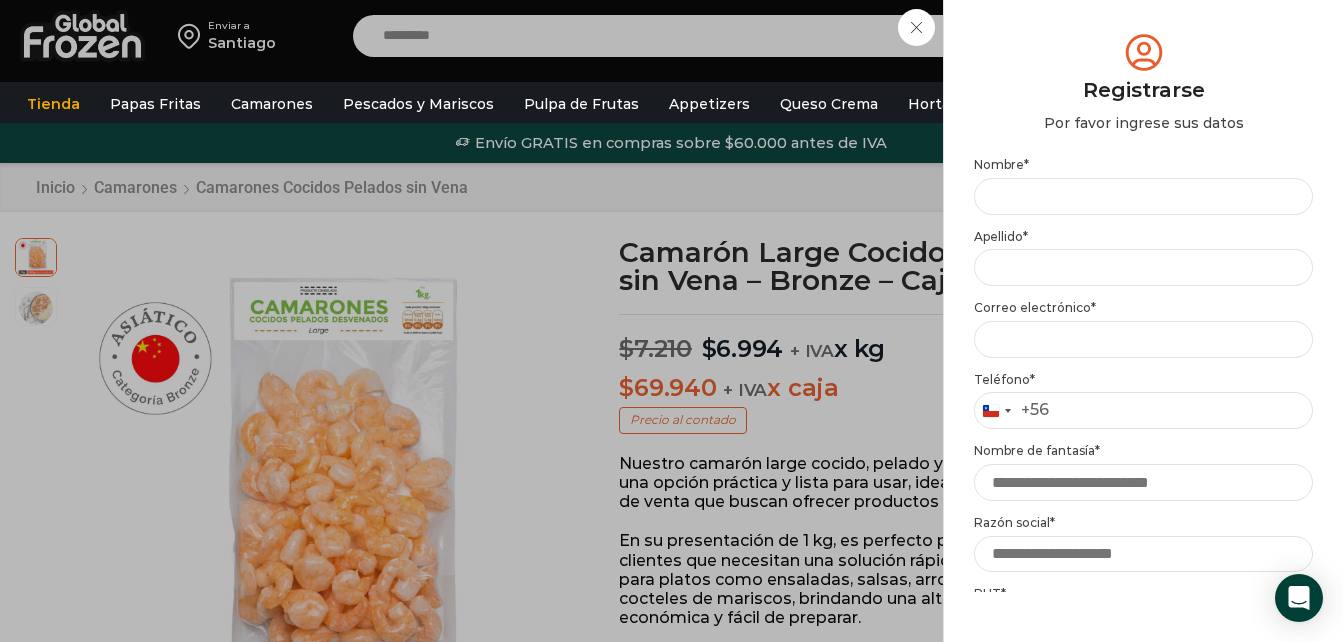click on "Iniciar sesión
Mi cuenta
Login
Register
Iniciar sesión
Por favor ingrese sus datos
Iniciar sesión
Se envió un mensaje de WhatsApp con el código de verificación a tu teléfono
* ." at bounding box center (1142, 36) 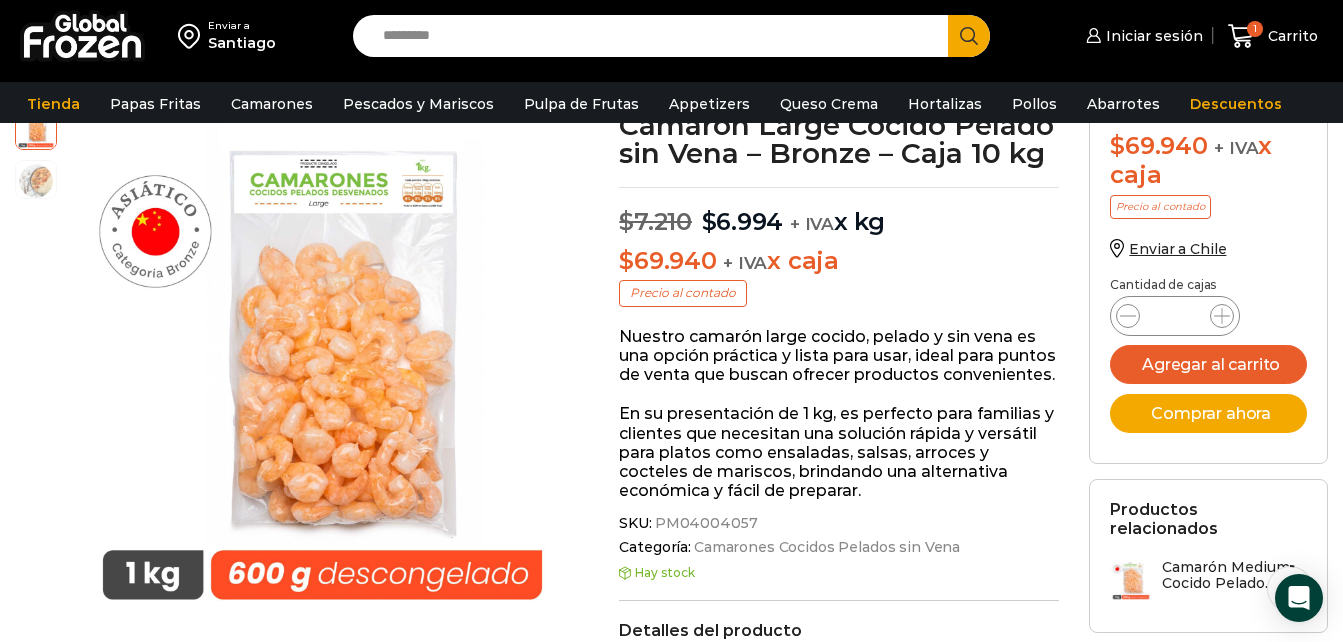 scroll, scrollTop: 0, scrollLeft: 0, axis: both 